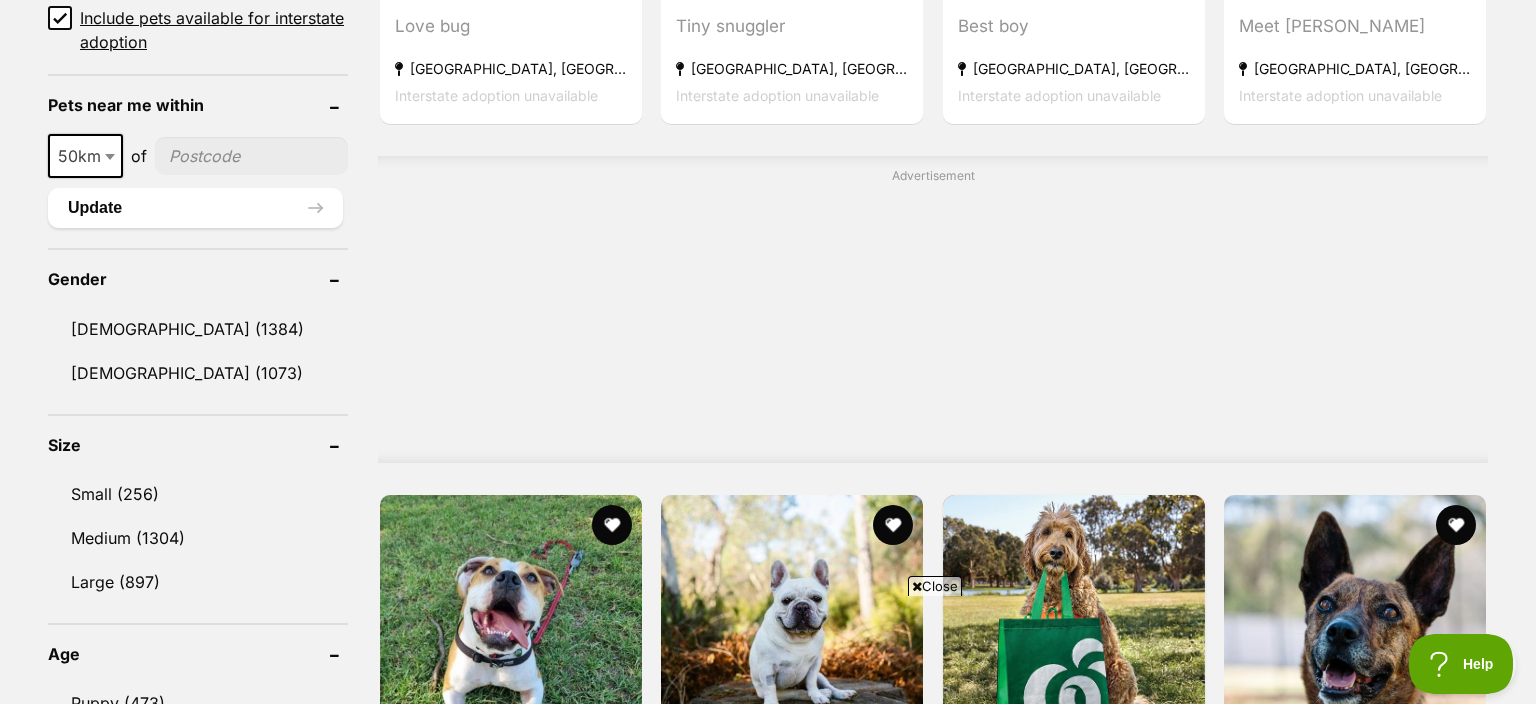 scroll, scrollTop: 0, scrollLeft: 0, axis: both 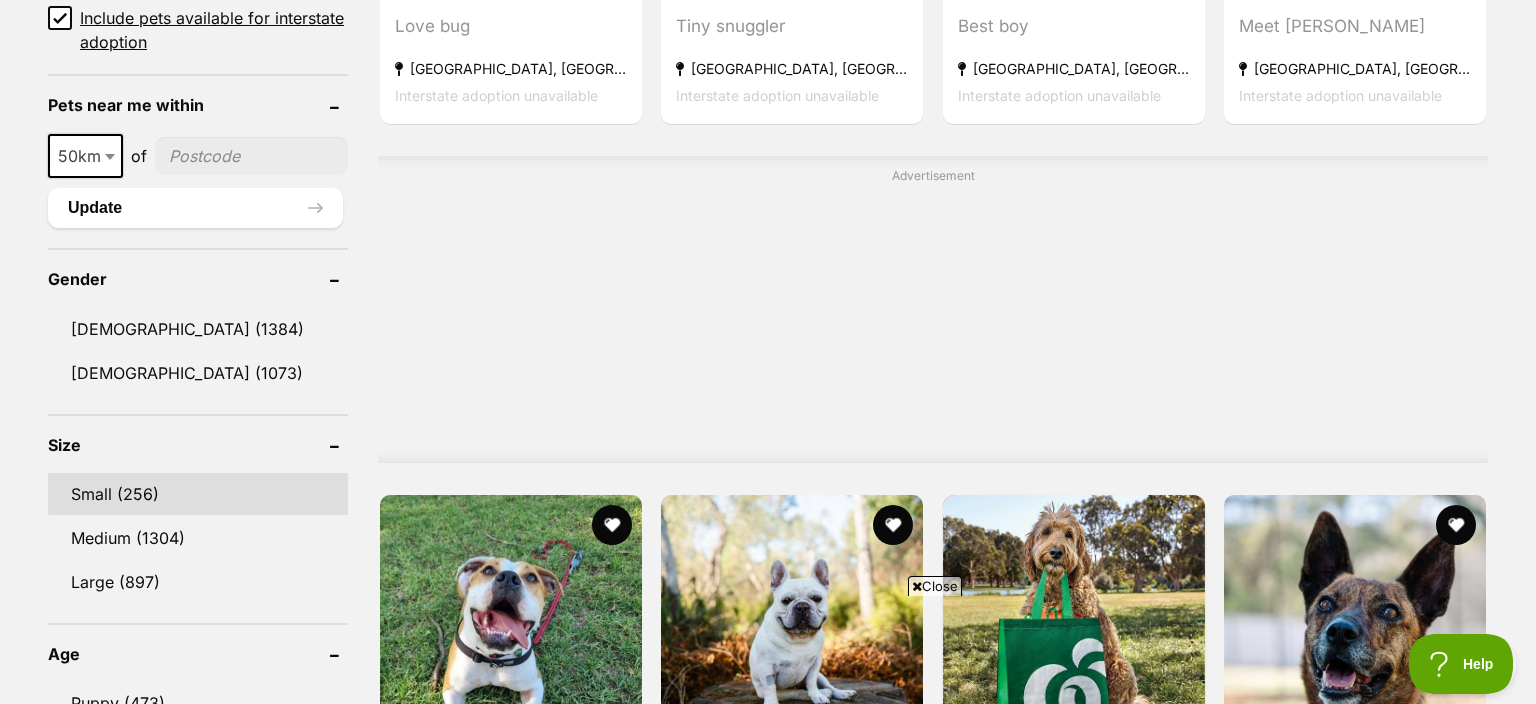 click on "Small (256)" at bounding box center (198, 494) 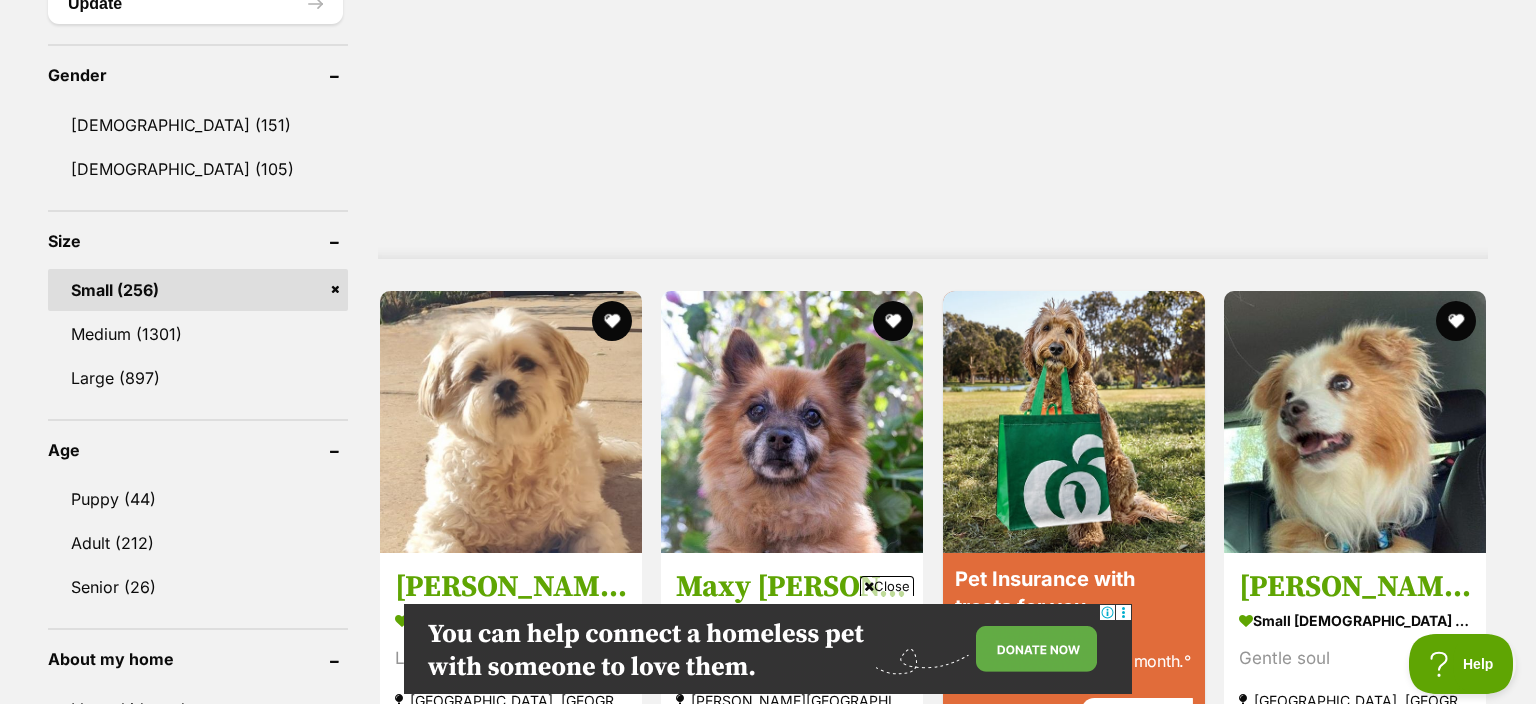 scroll, scrollTop: 1689, scrollLeft: 0, axis: vertical 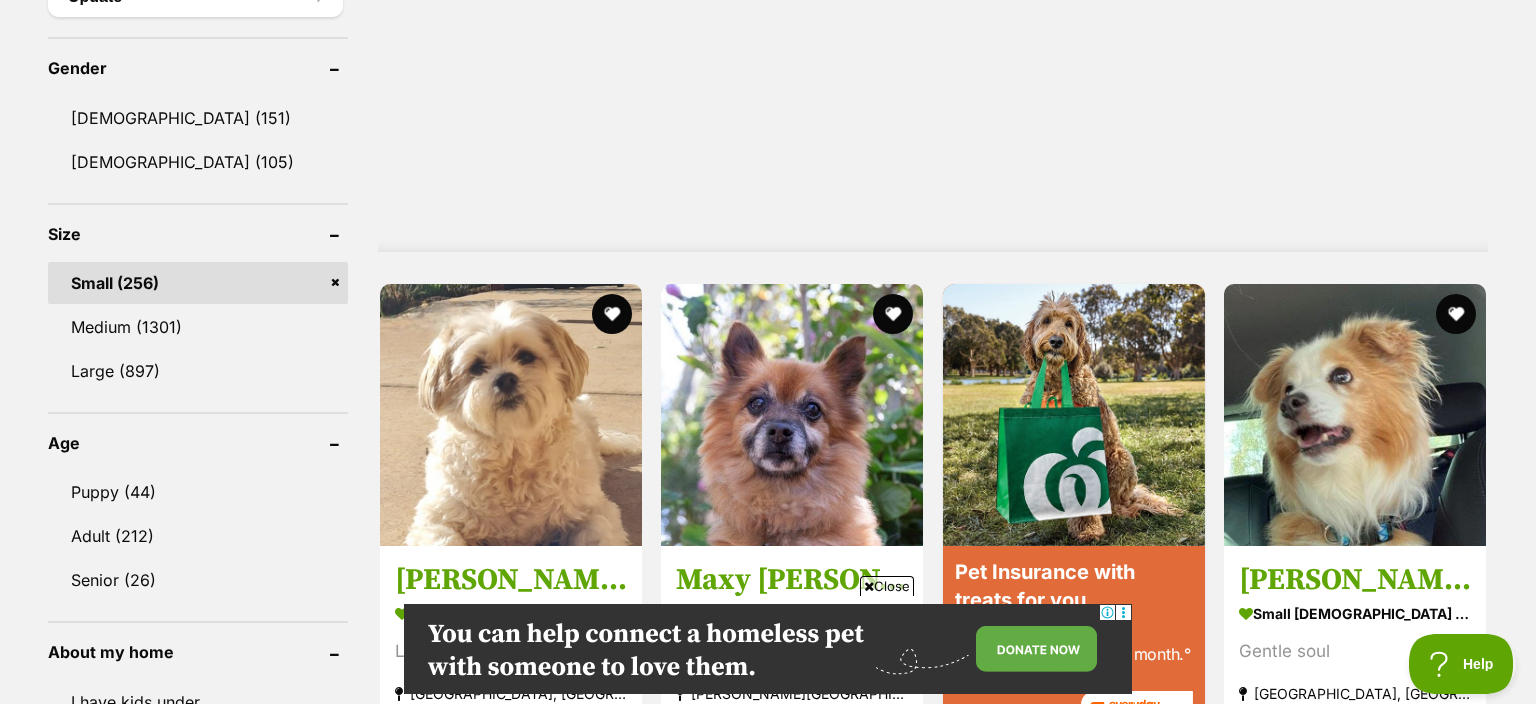 click on "Small (256)" at bounding box center [198, 283] 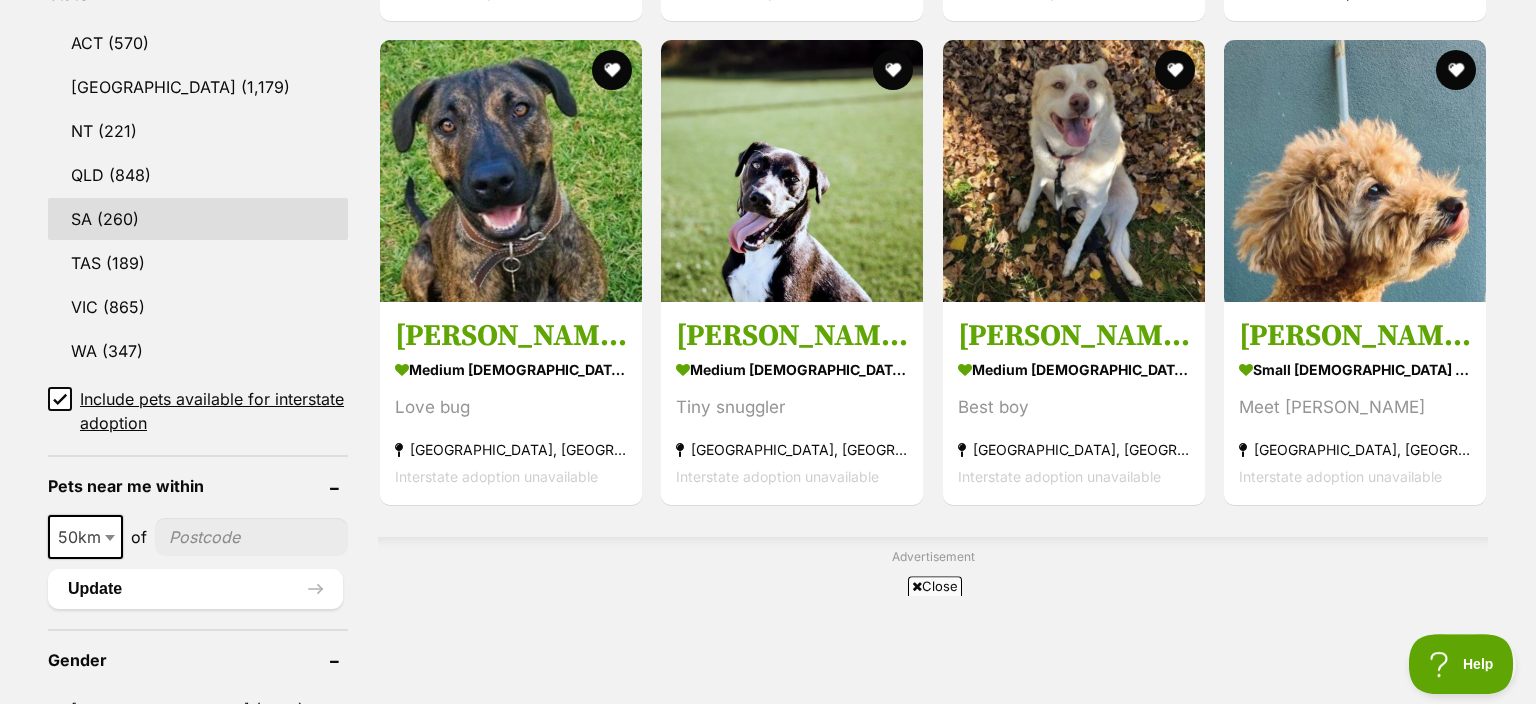 scroll, scrollTop: 1372, scrollLeft: 0, axis: vertical 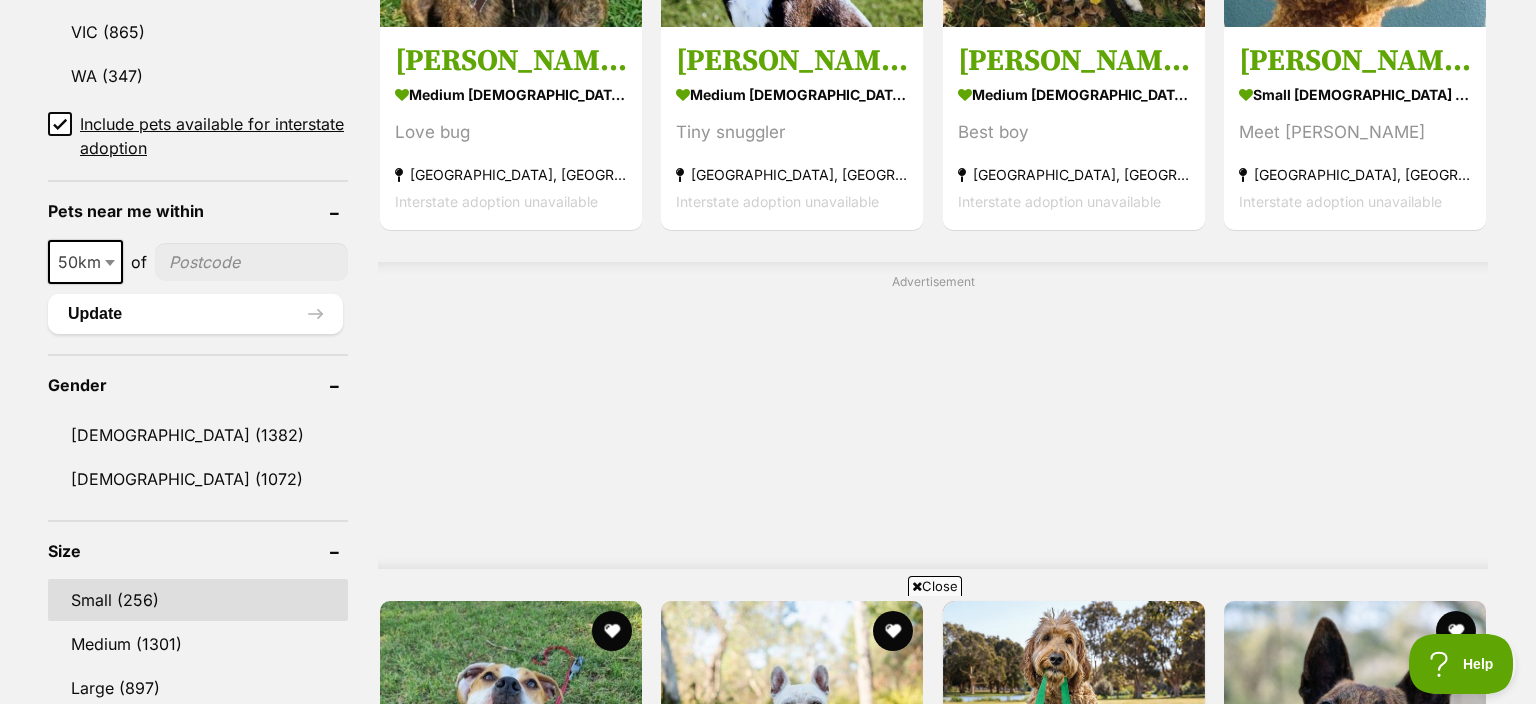 click on "Small (256)" at bounding box center [198, 600] 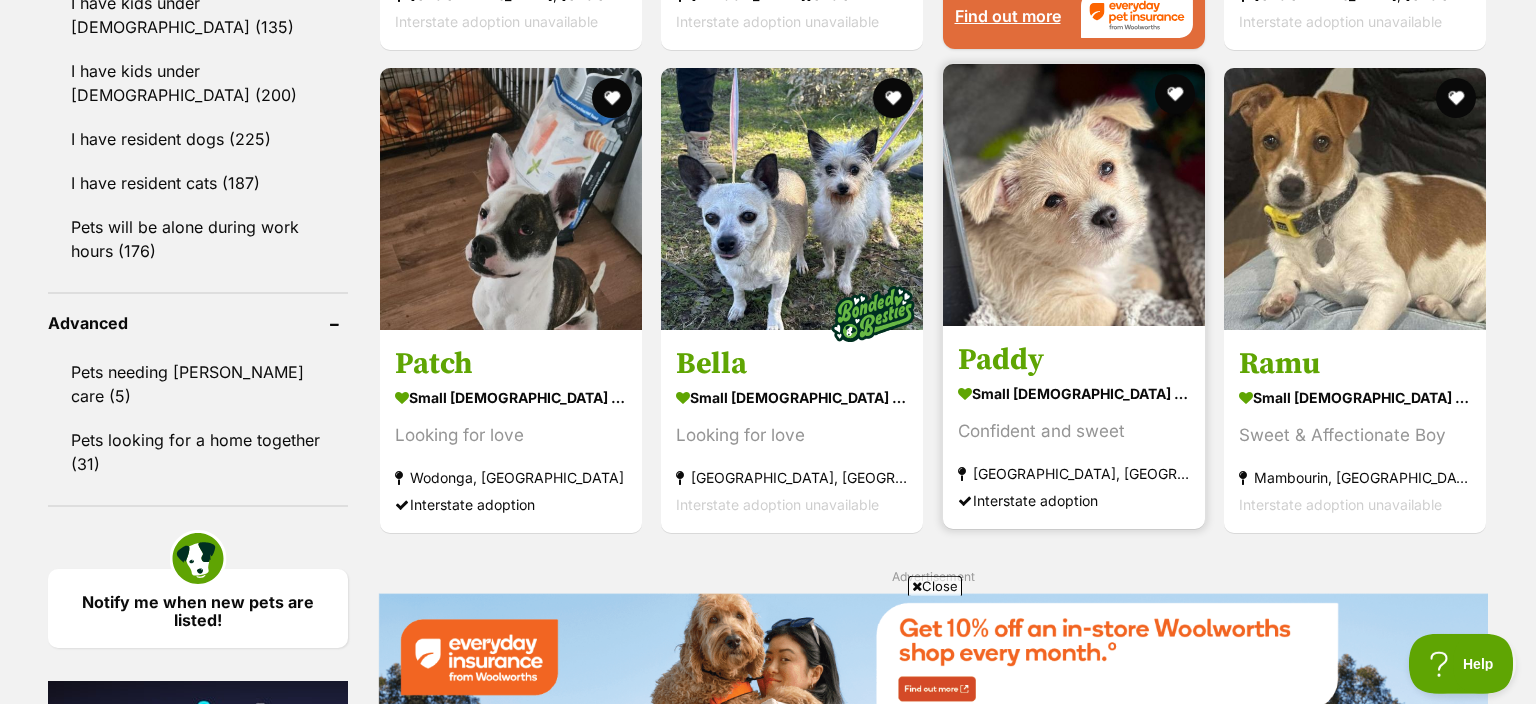 scroll, scrollTop: 2428, scrollLeft: 0, axis: vertical 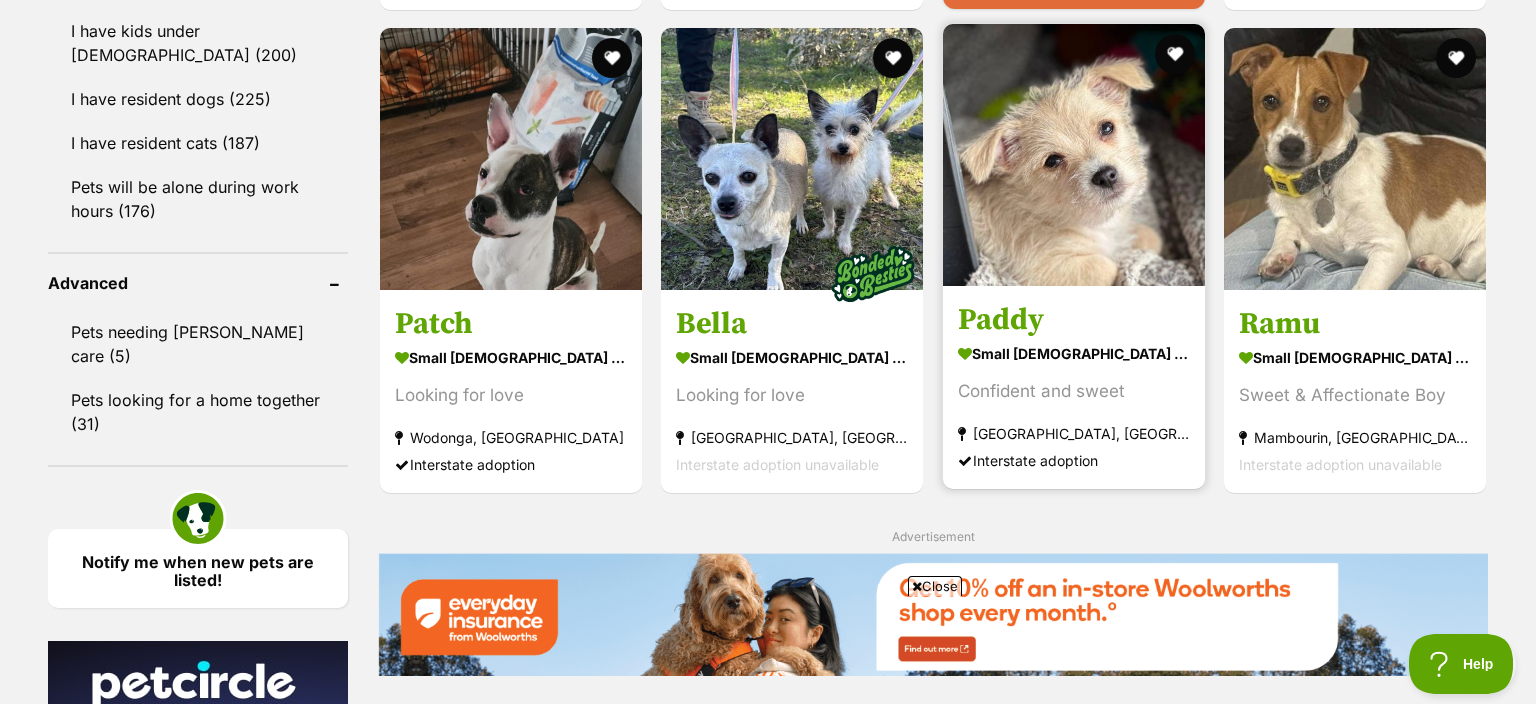 click on "Paddy" at bounding box center (1074, 320) 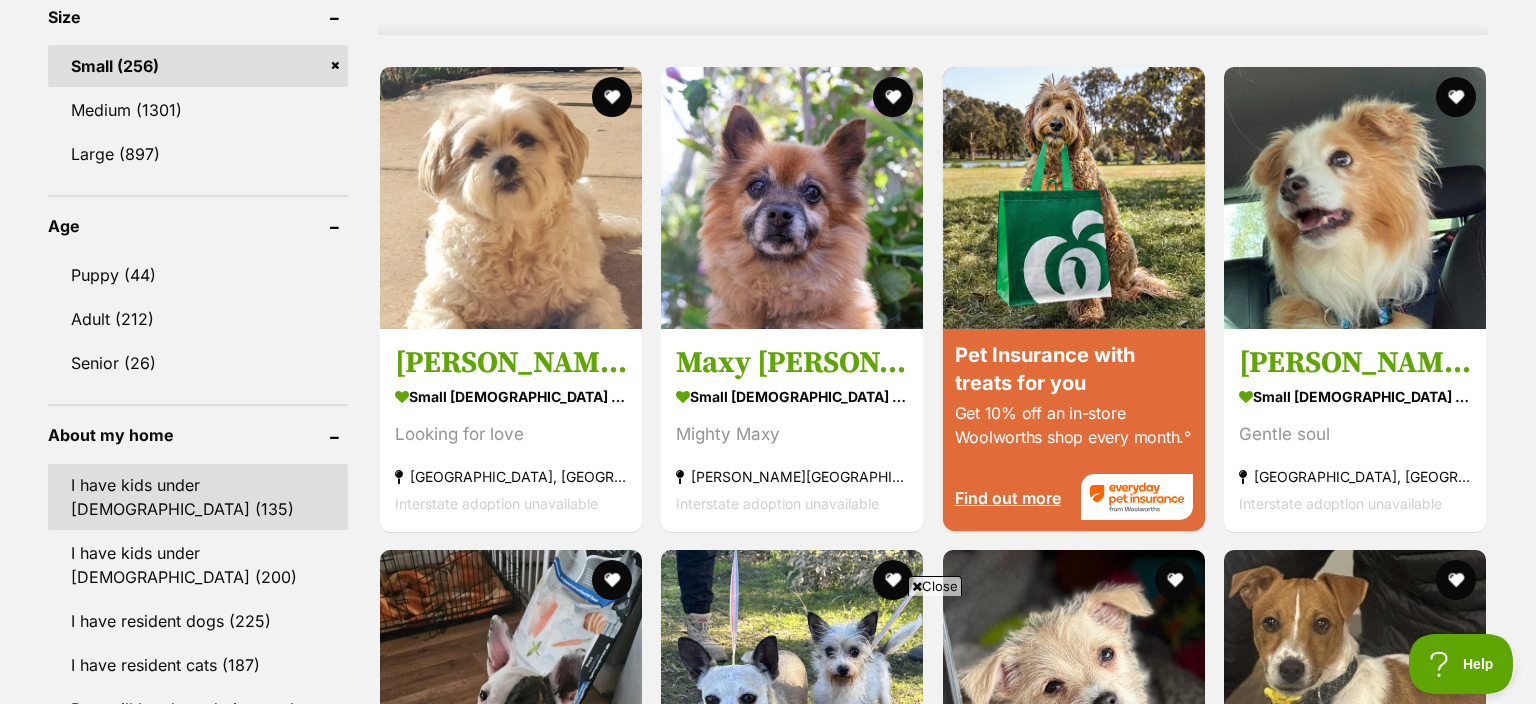 scroll, scrollTop: 1900, scrollLeft: 0, axis: vertical 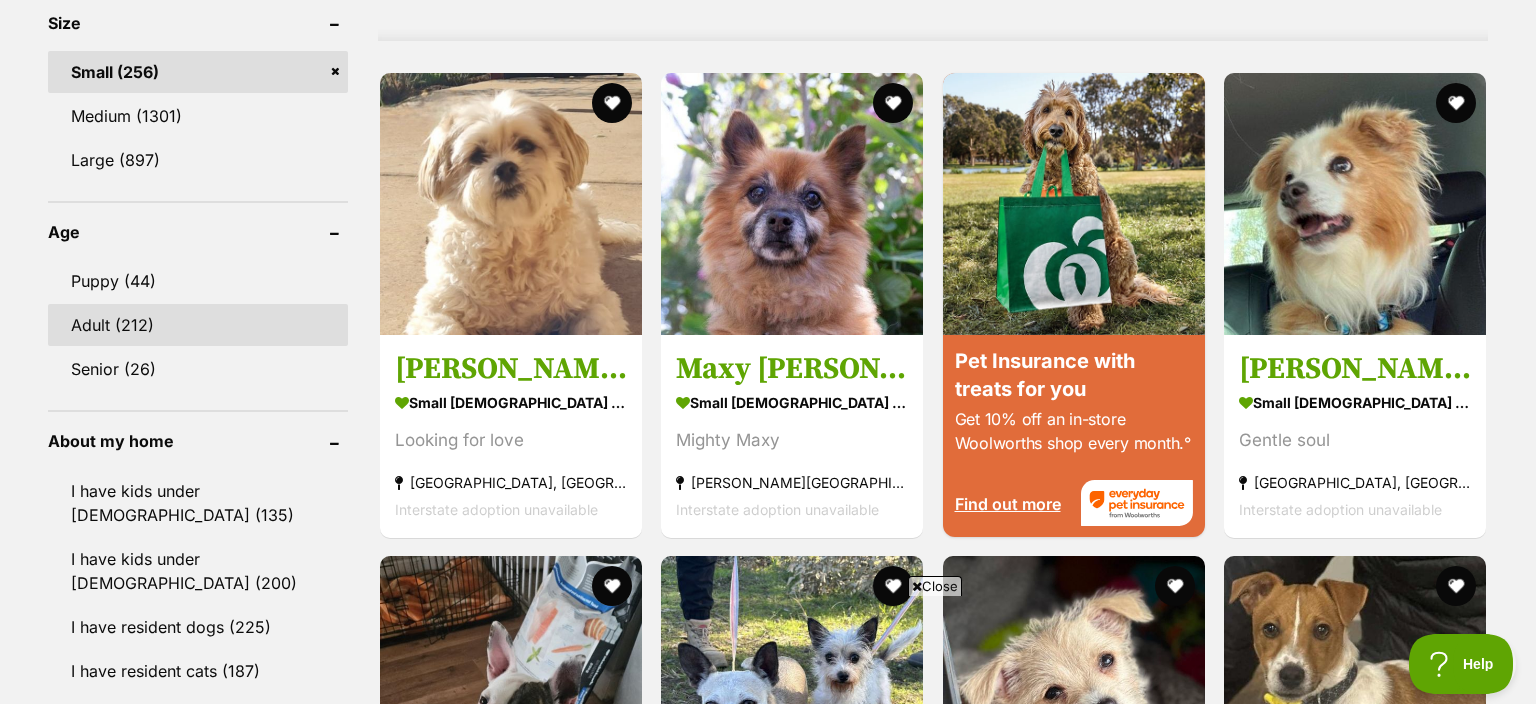 click on "Adult (212)" at bounding box center (198, 325) 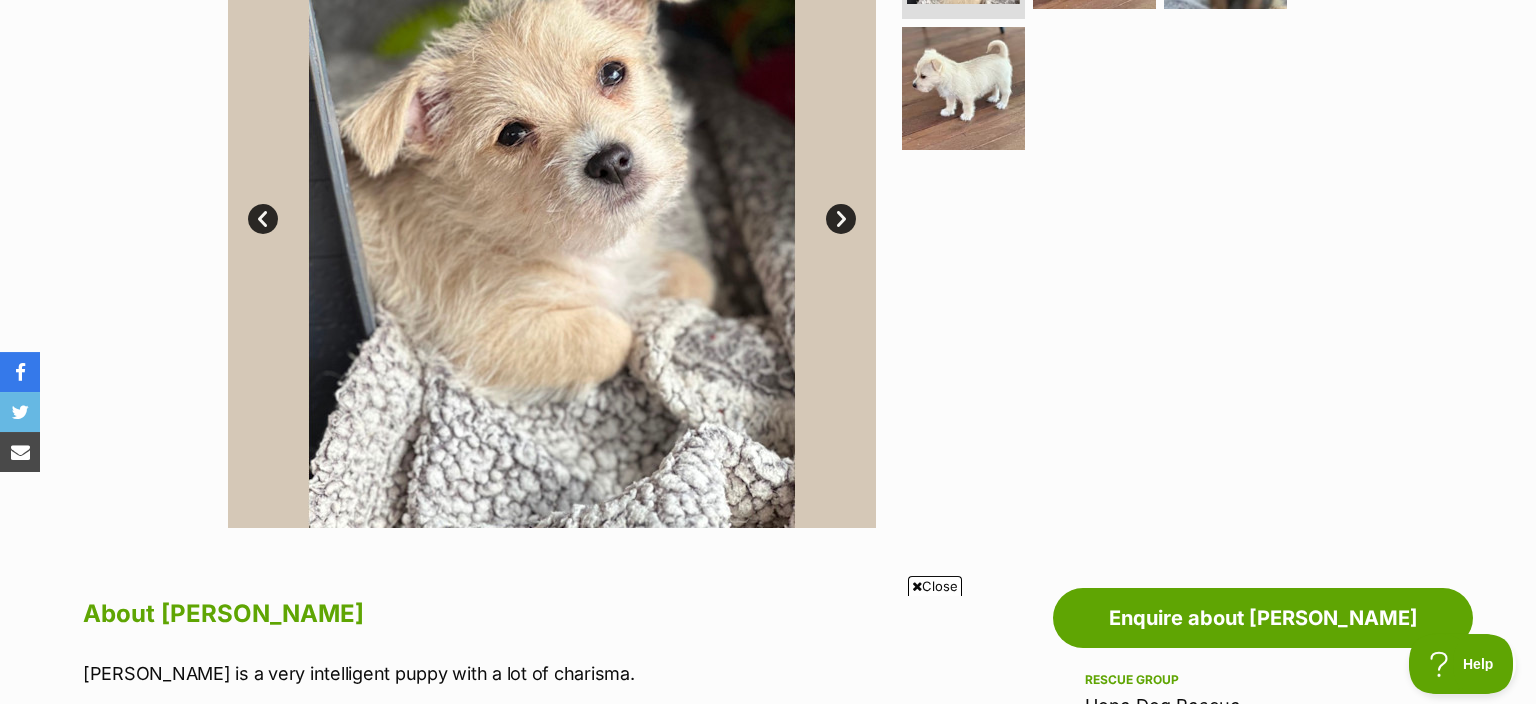 scroll, scrollTop: 422, scrollLeft: 0, axis: vertical 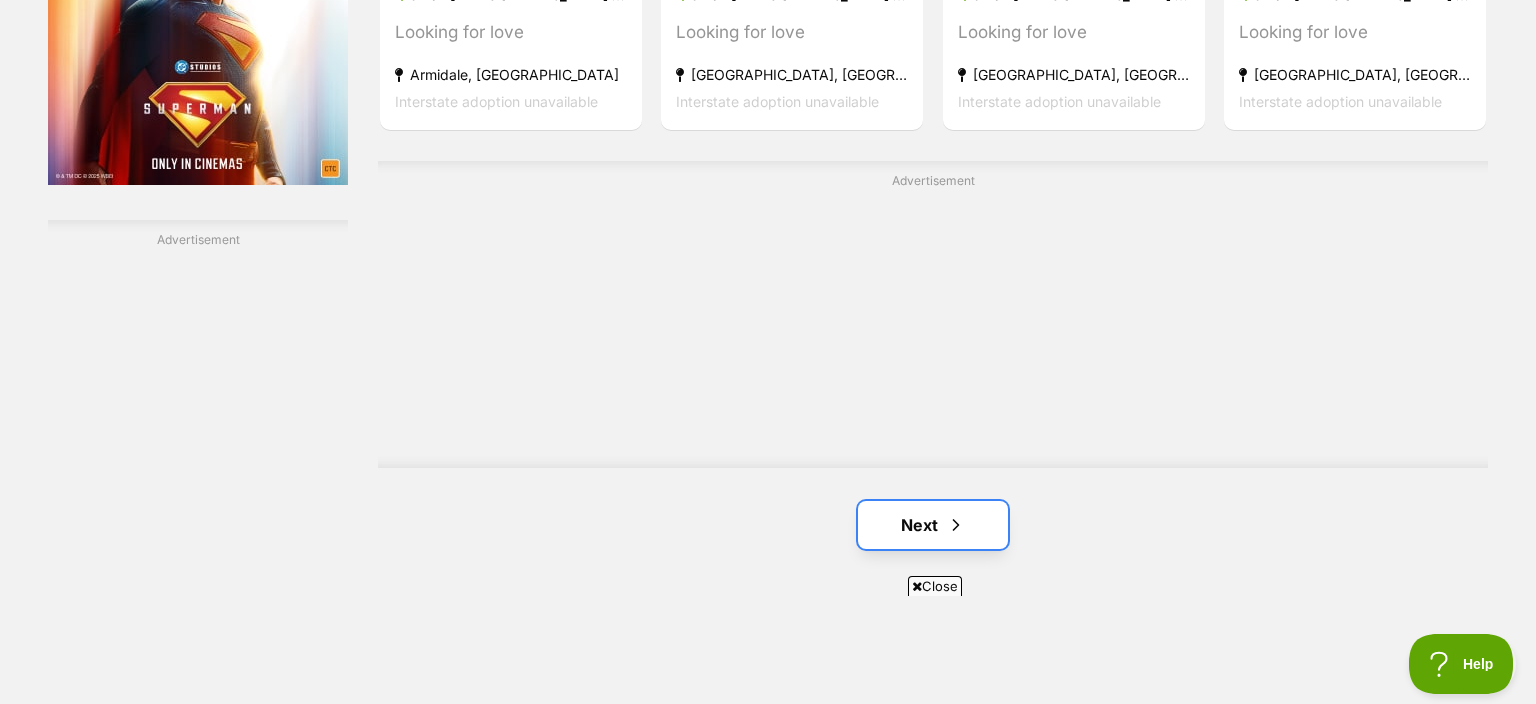 click on "Next" at bounding box center [933, 525] 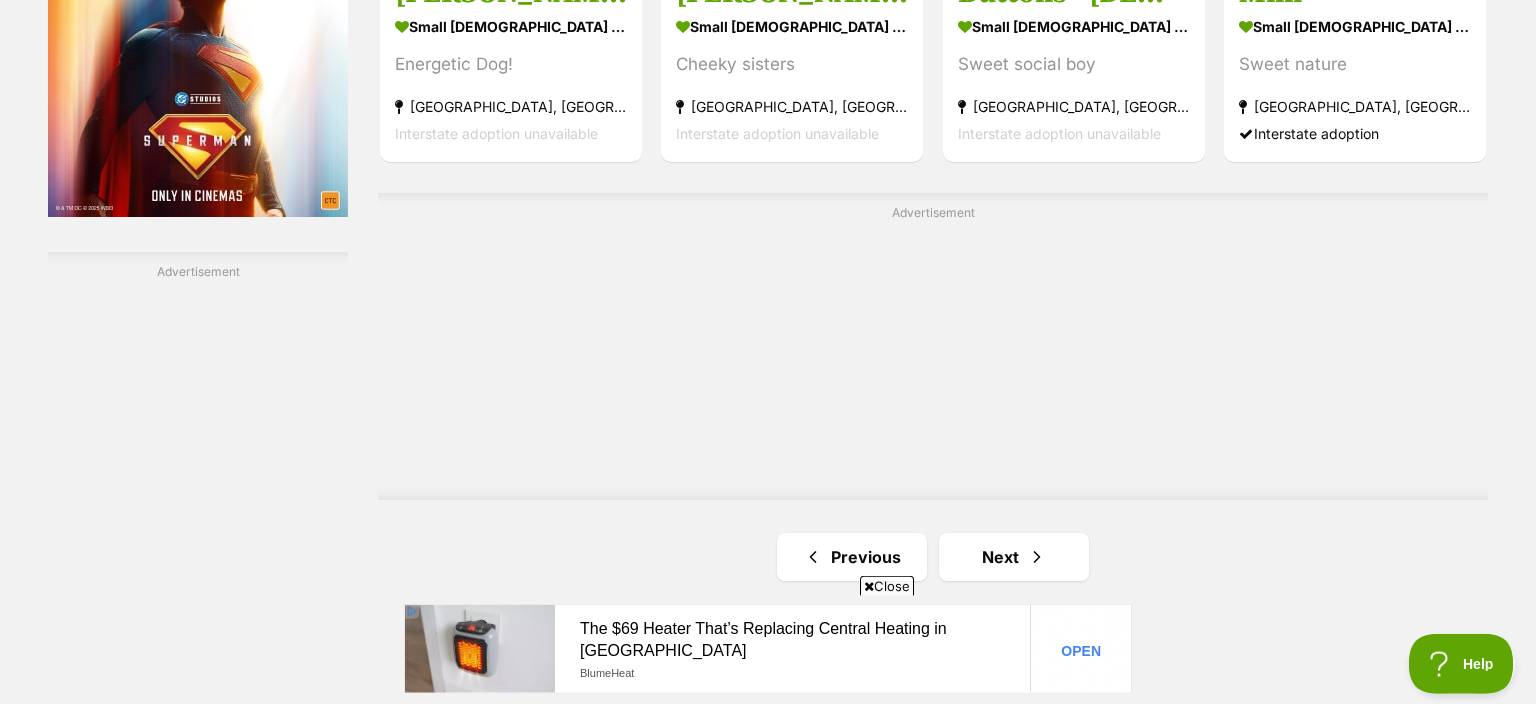 scroll, scrollTop: 3484, scrollLeft: 0, axis: vertical 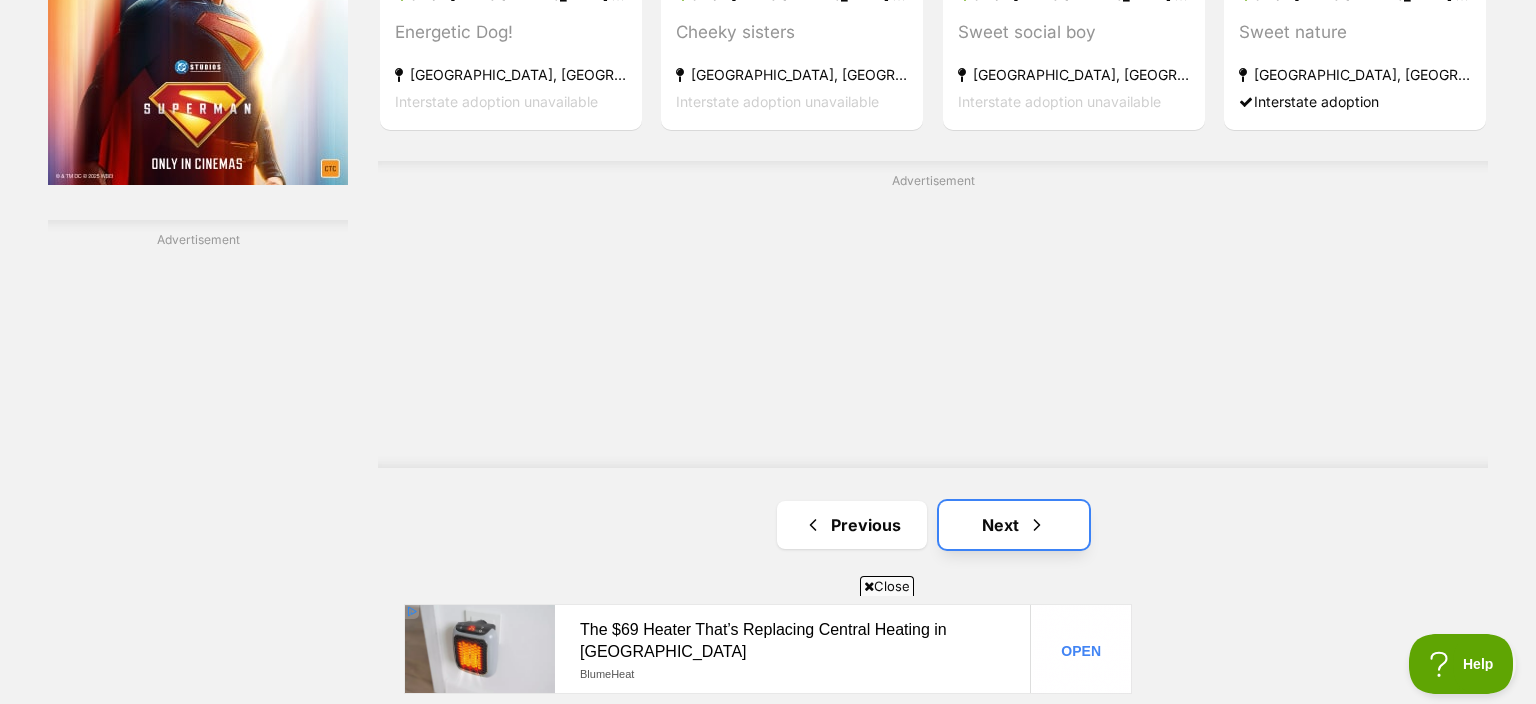 click on "Next" at bounding box center [1014, 525] 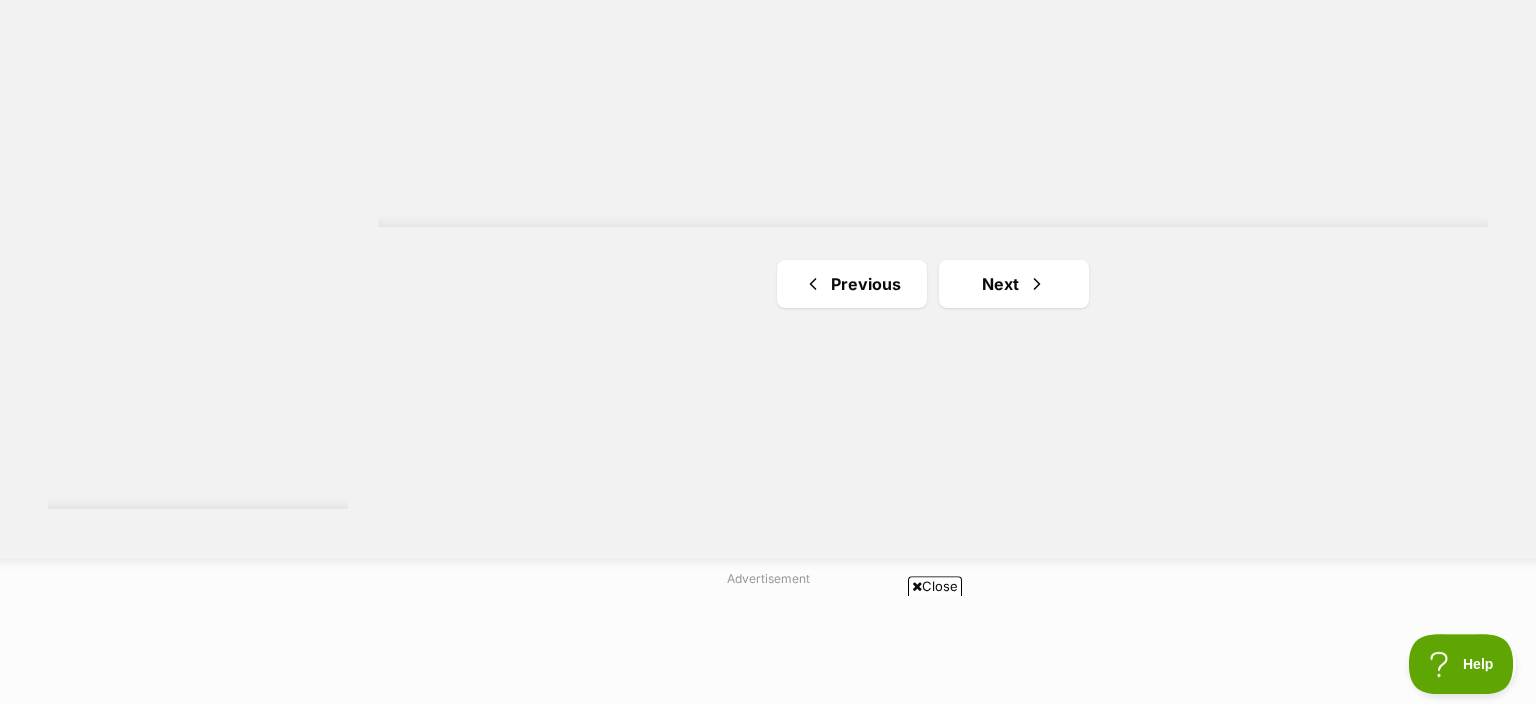 scroll, scrollTop: 3801, scrollLeft: 0, axis: vertical 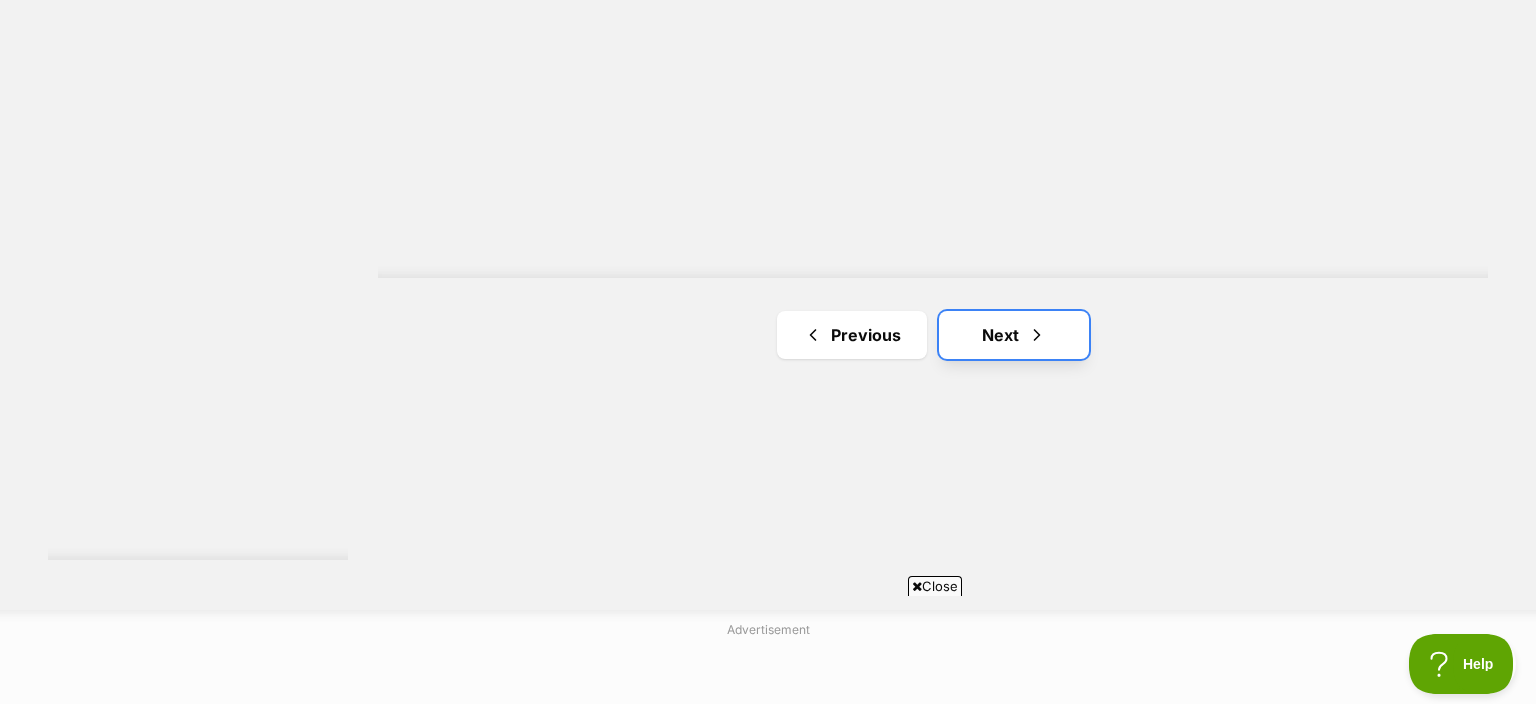 click on "Next" at bounding box center (1014, 335) 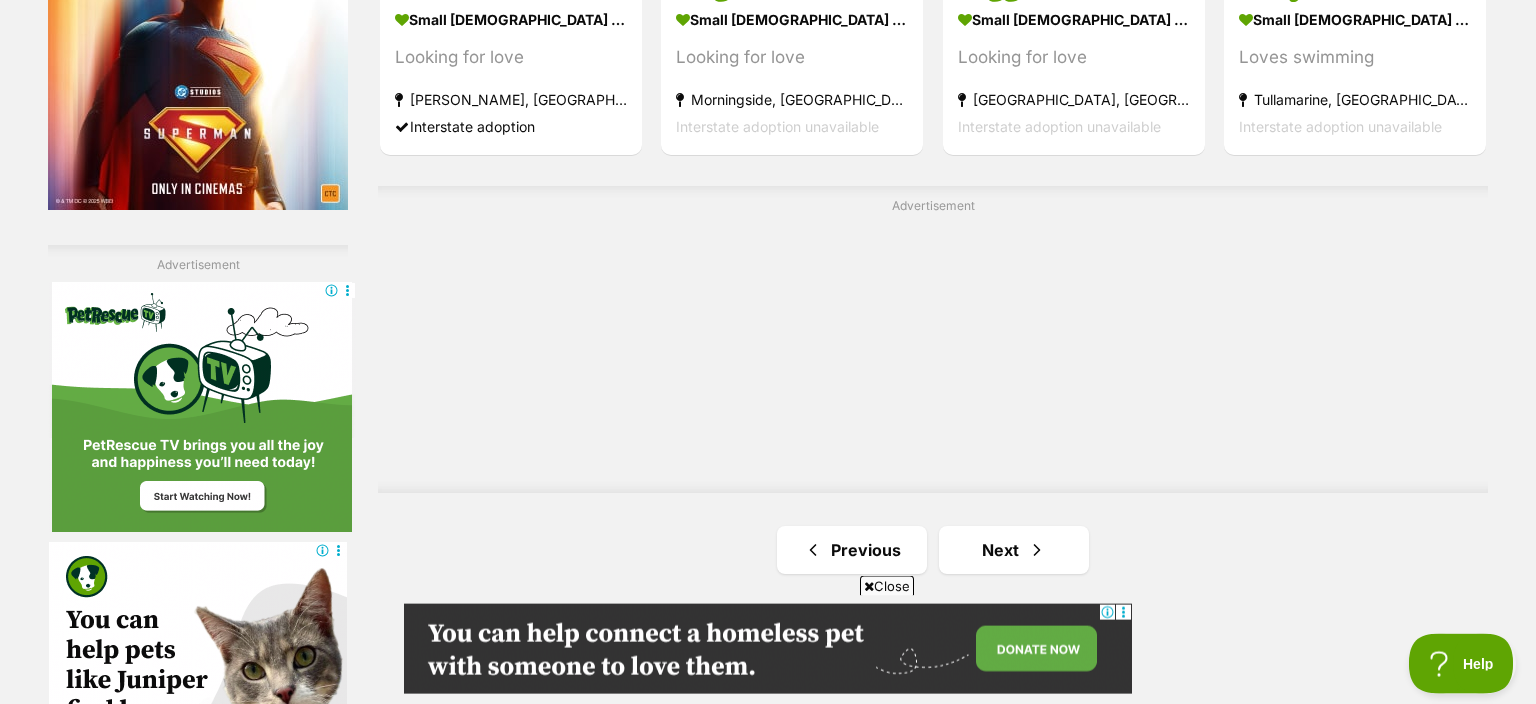 scroll, scrollTop: 3696, scrollLeft: 0, axis: vertical 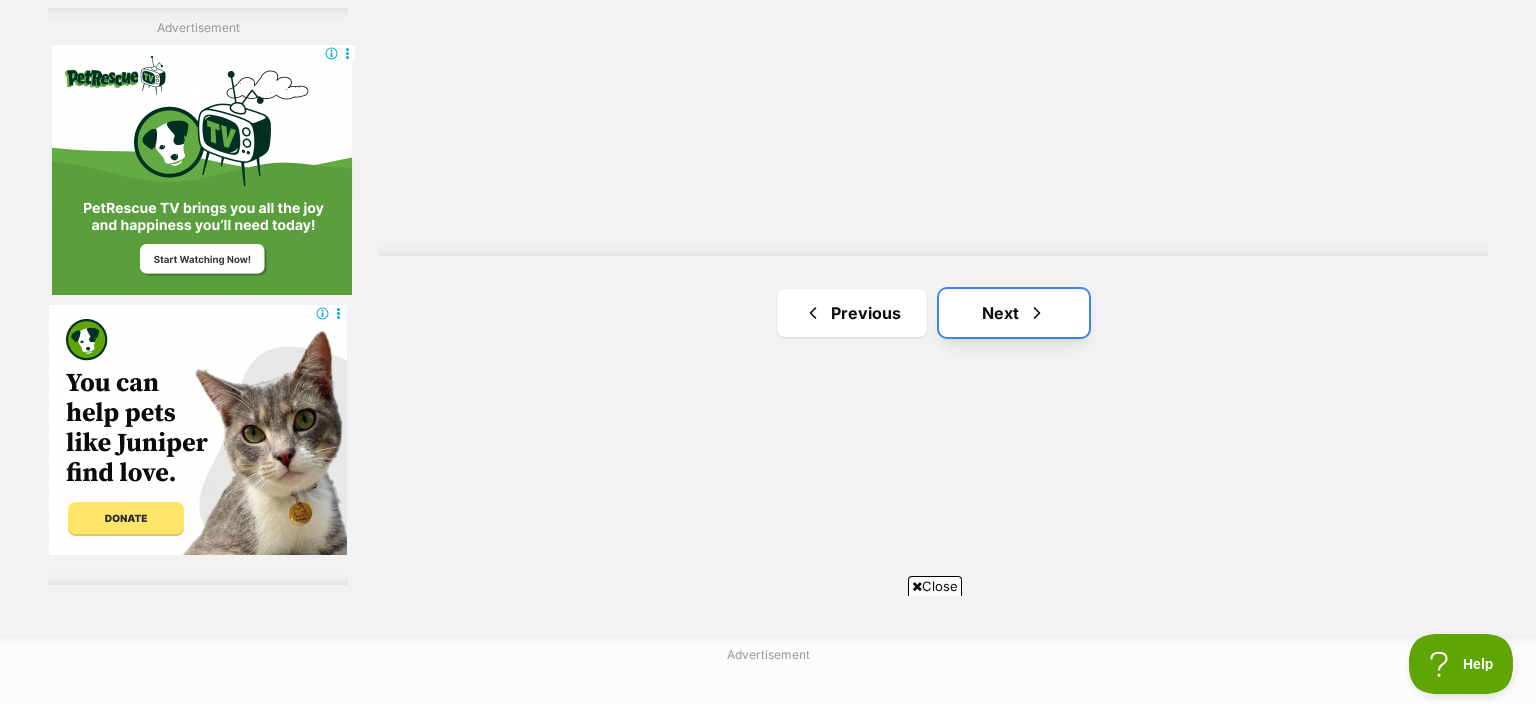 click on "Next" at bounding box center (1014, 313) 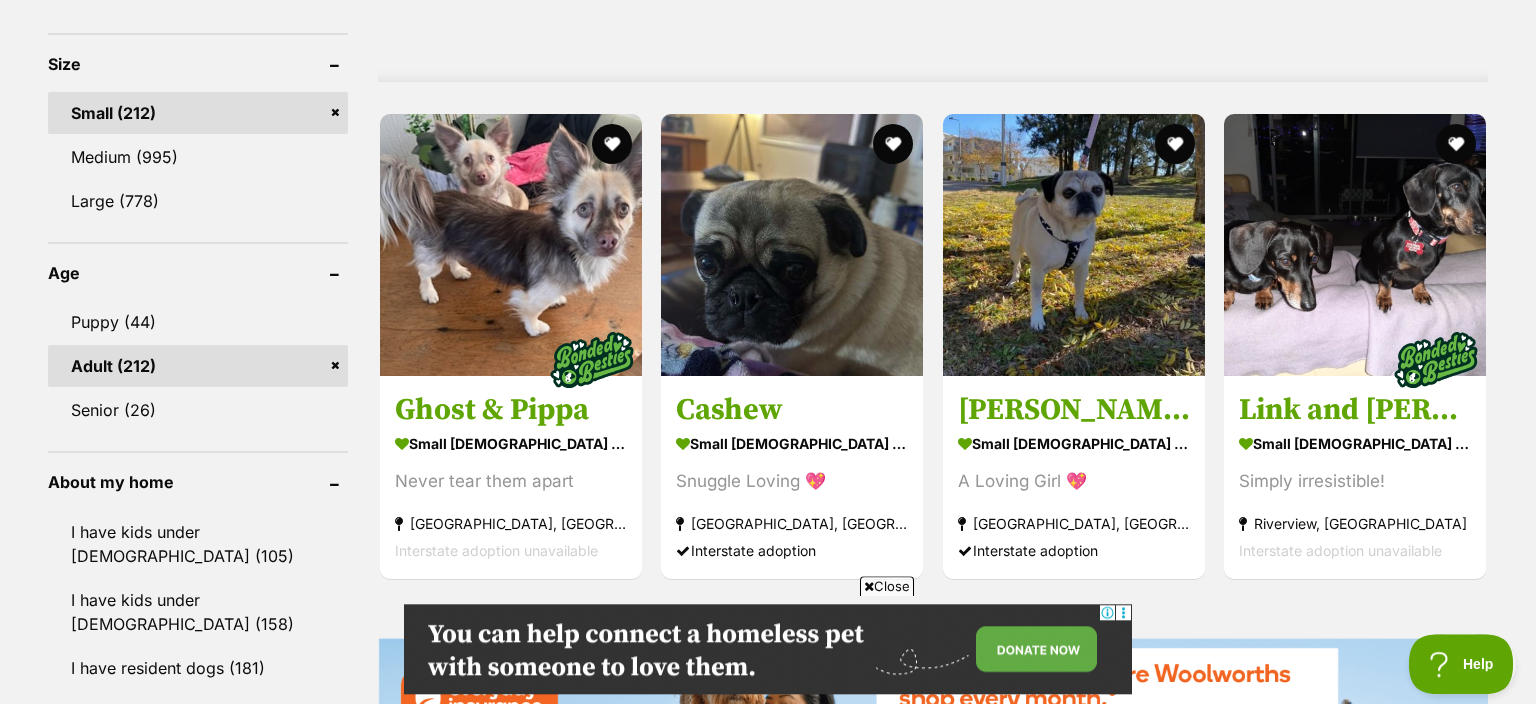 scroll, scrollTop: 1900, scrollLeft: 0, axis: vertical 